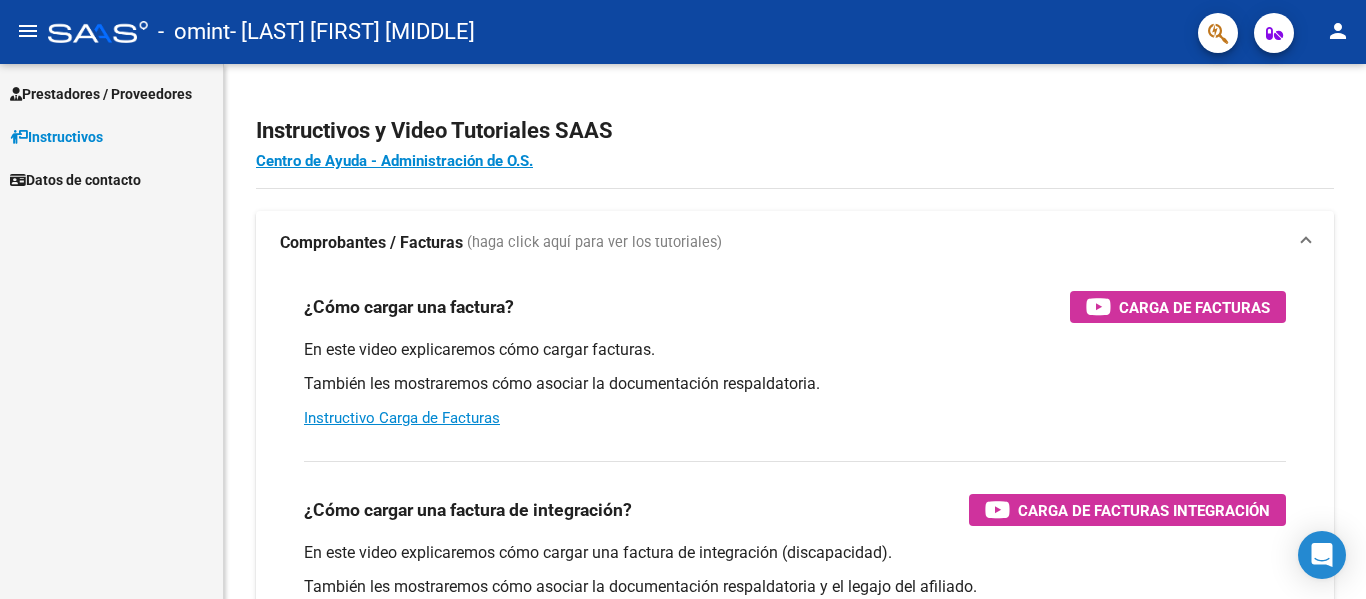 scroll, scrollTop: 0, scrollLeft: 0, axis: both 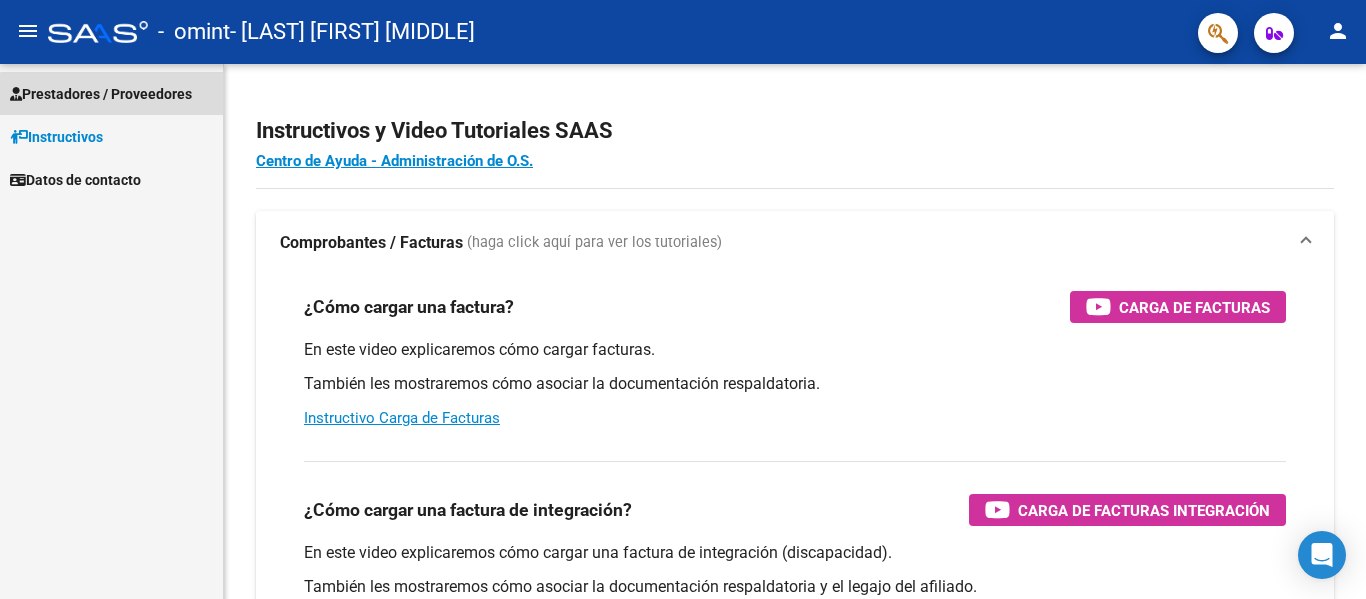 click on "Prestadores / Proveedores" at bounding box center [101, 94] 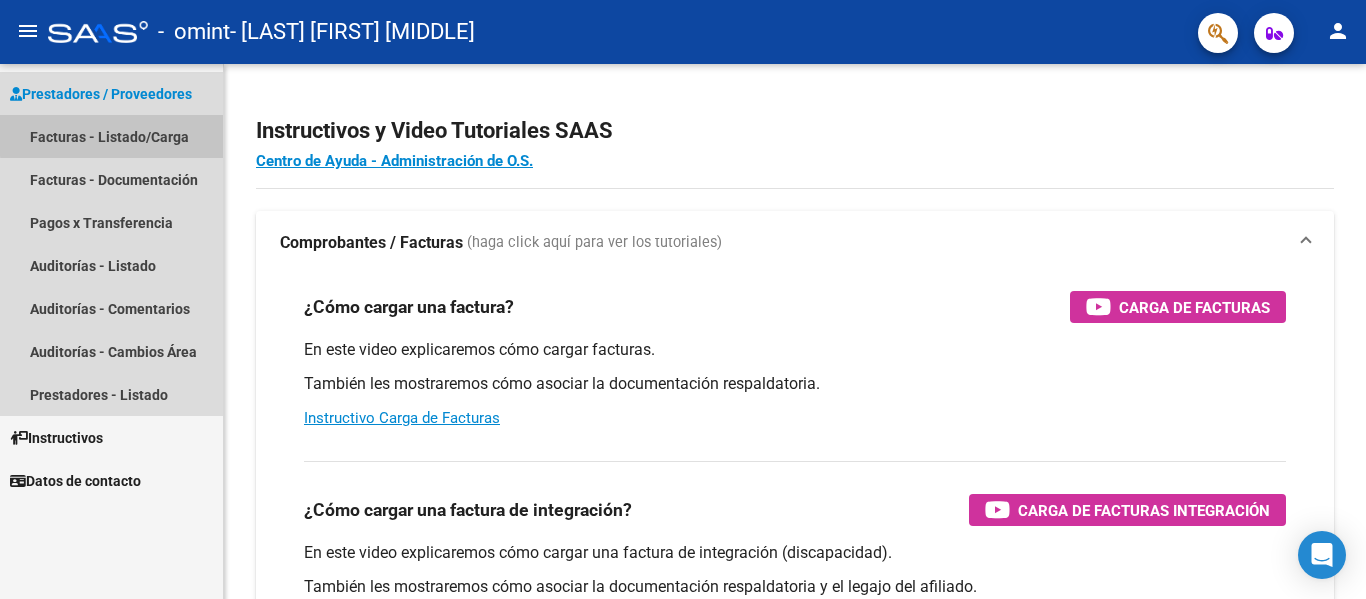 click on "Facturas - Listado/Carga" at bounding box center [111, 136] 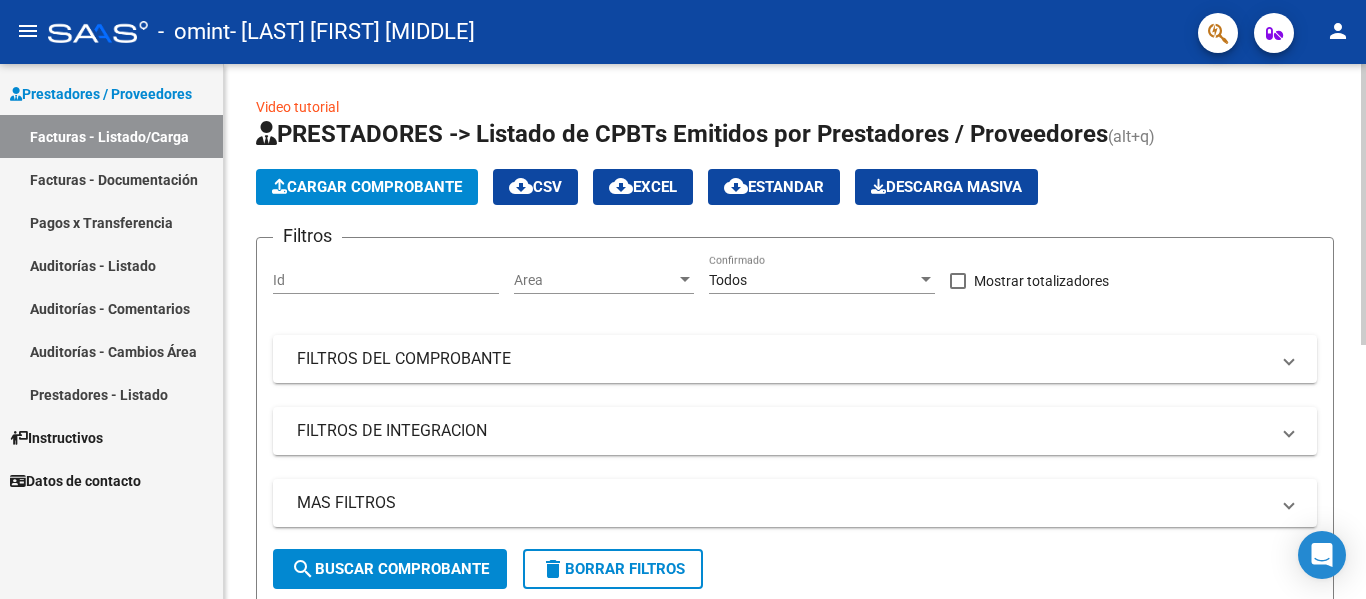 click on "Cargar Comprobante" 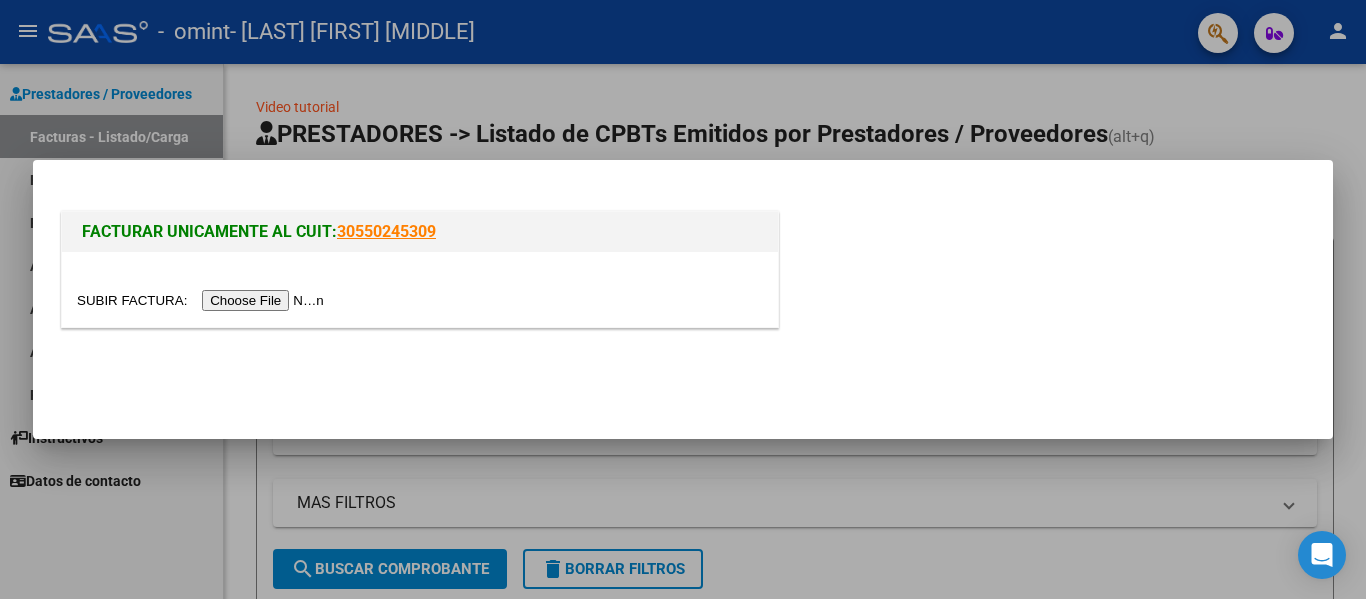 click at bounding box center (203, 300) 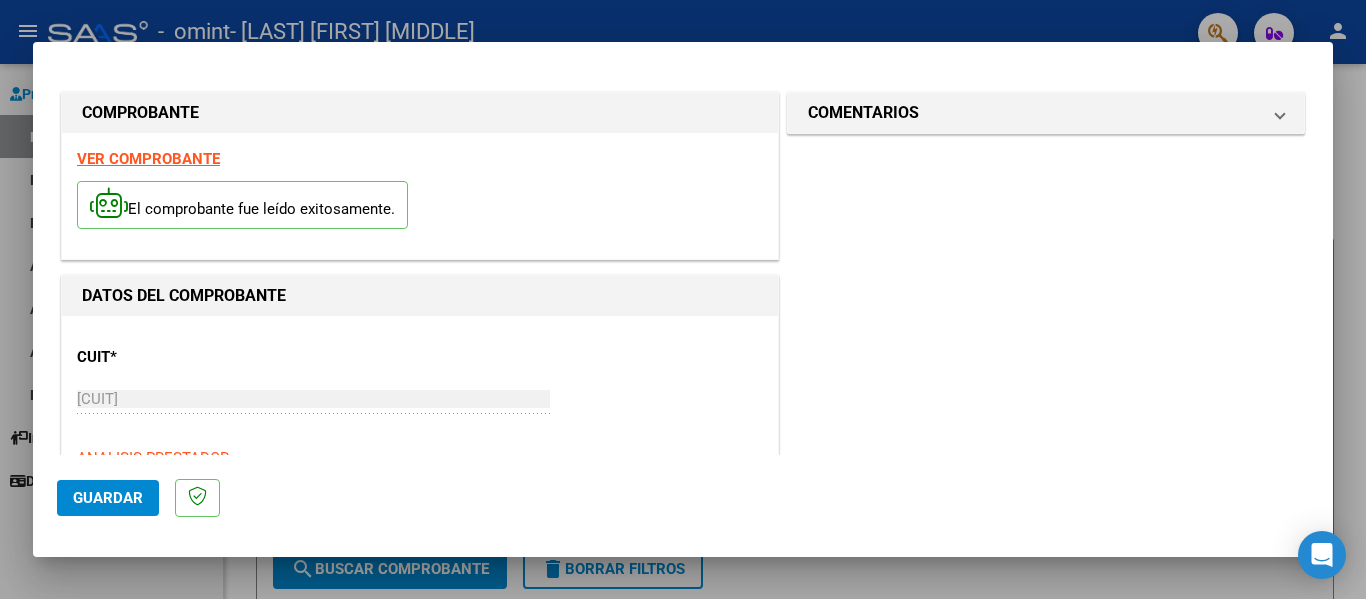 click on "CUIT * [CUIT] Ingresar CUIT ANALISIS PRESTADOR Area destinado * Integración Seleccionar Area Luego de guardar debe preaprobar la factura asociandola a un legajo de integración y subir la documentación respaldatoria (planilla de asistencia o ddjj para período de aislamiento) Período de Prestación (Ej: 202305 para Mayo 2023 Ingrese el Período de Prestación como indica el ejemplo Comprobante Tipo * Factura C Seleccionar Tipo Punto de Venta * 1 Ingresar el Nro. Número * 48 Ingresar el Nro. Monto * $ 49.482,44 Ingresar el monto Fecha del Cpbt. * 2025-08-02 Ingresar la fecha CAE / CAEA (no ingrese CAI) 75319744204954 Ingresar el CAE o CAEA (no ingrese CAI) Fecha de Vencimiento Ingresar la fecha Ref. Externa Ingresar la ref. N° Liquidación Ingresar el N° Liquidación COMENTARIOS Comentarios del Prestador / Gerenciador:" at bounding box center [683, 260] 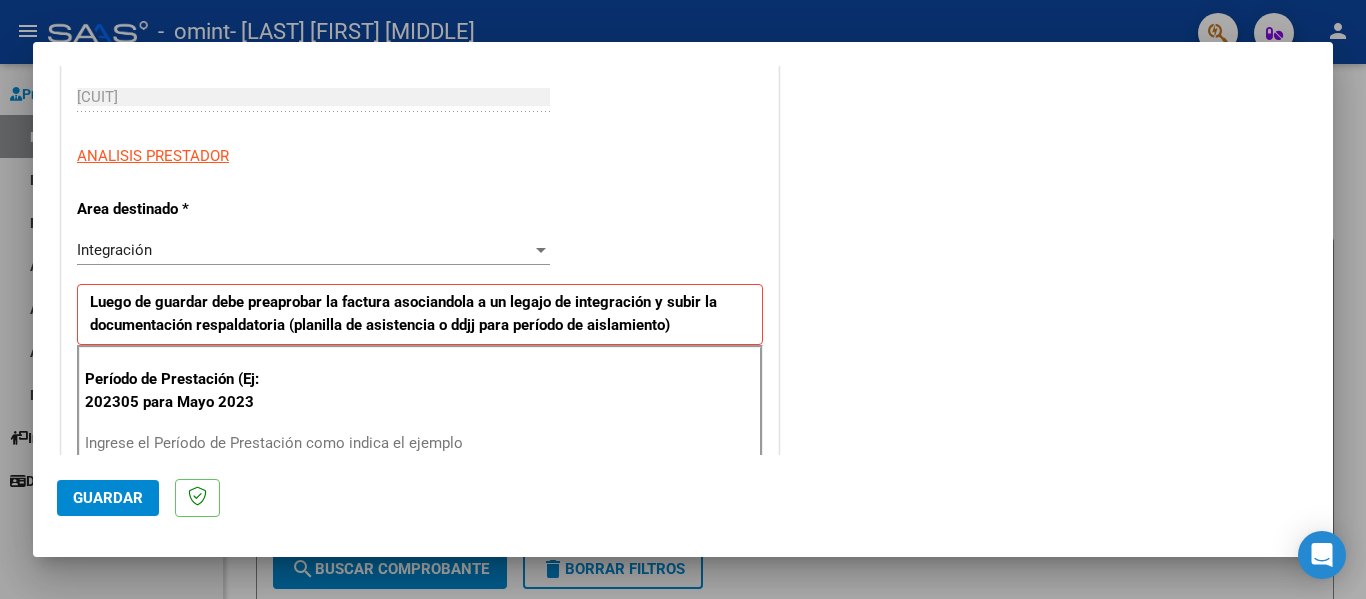 scroll, scrollTop: 293, scrollLeft: 0, axis: vertical 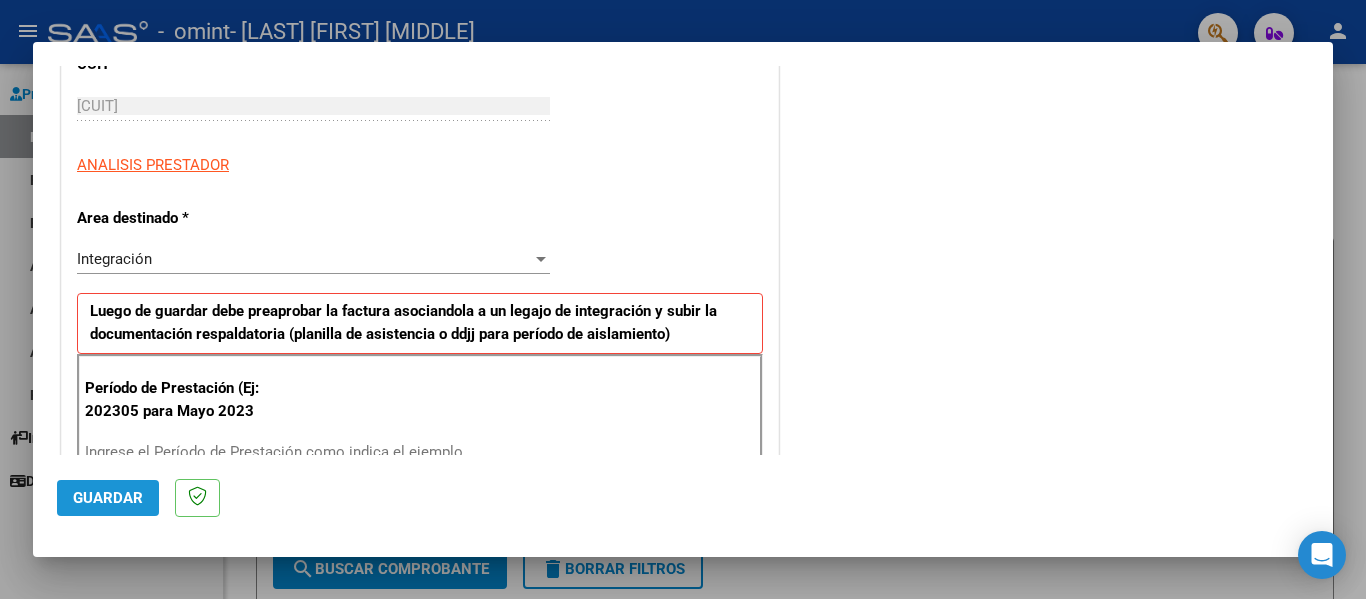click on "Guardar" 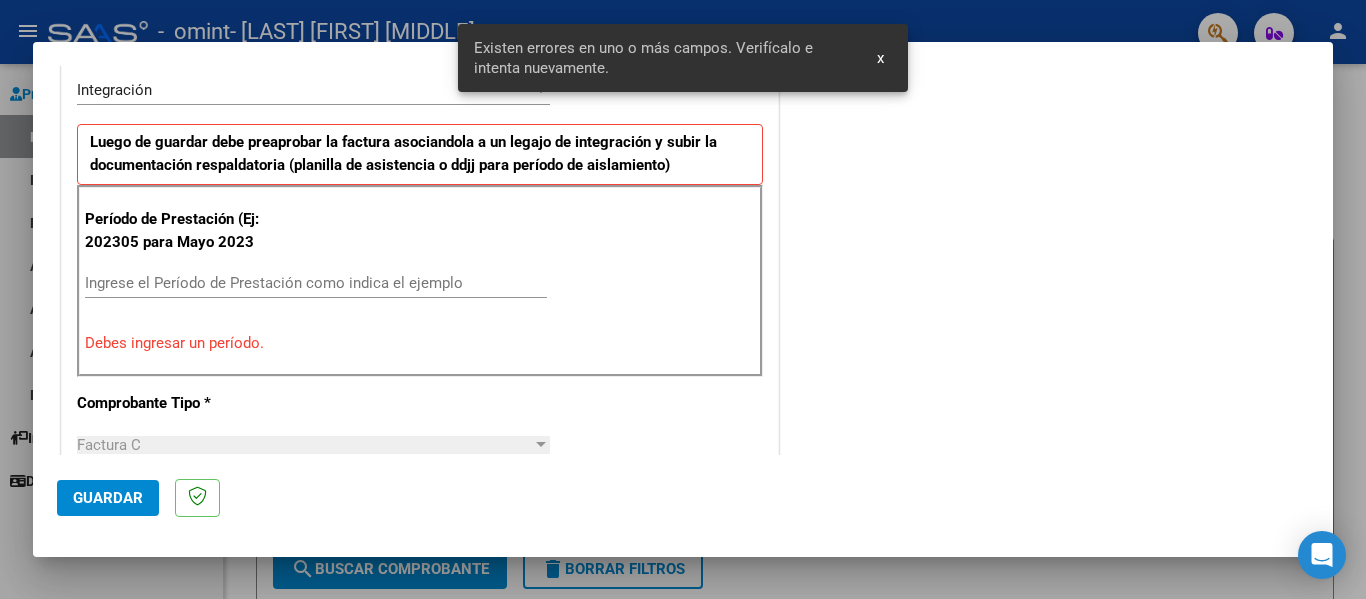 scroll, scrollTop: 464, scrollLeft: 0, axis: vertical 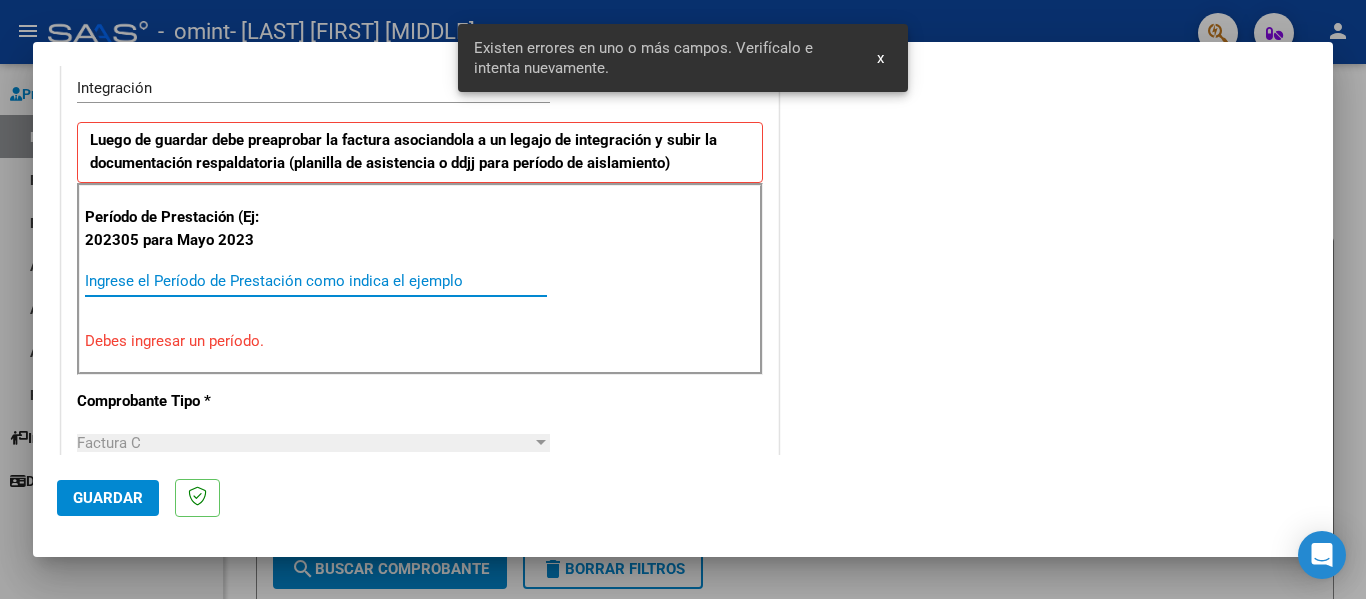 click on "Ingrese el Período de Prestación como indica el ejemplo" at bounding box center [316, 281] 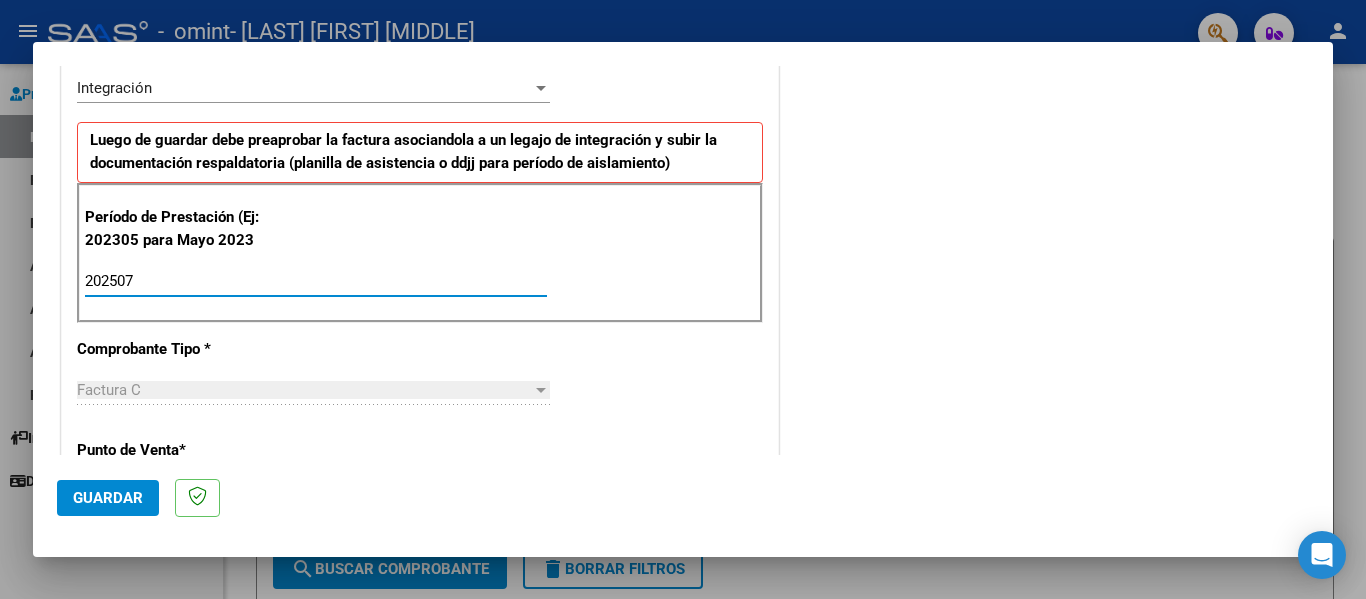type on "202507" 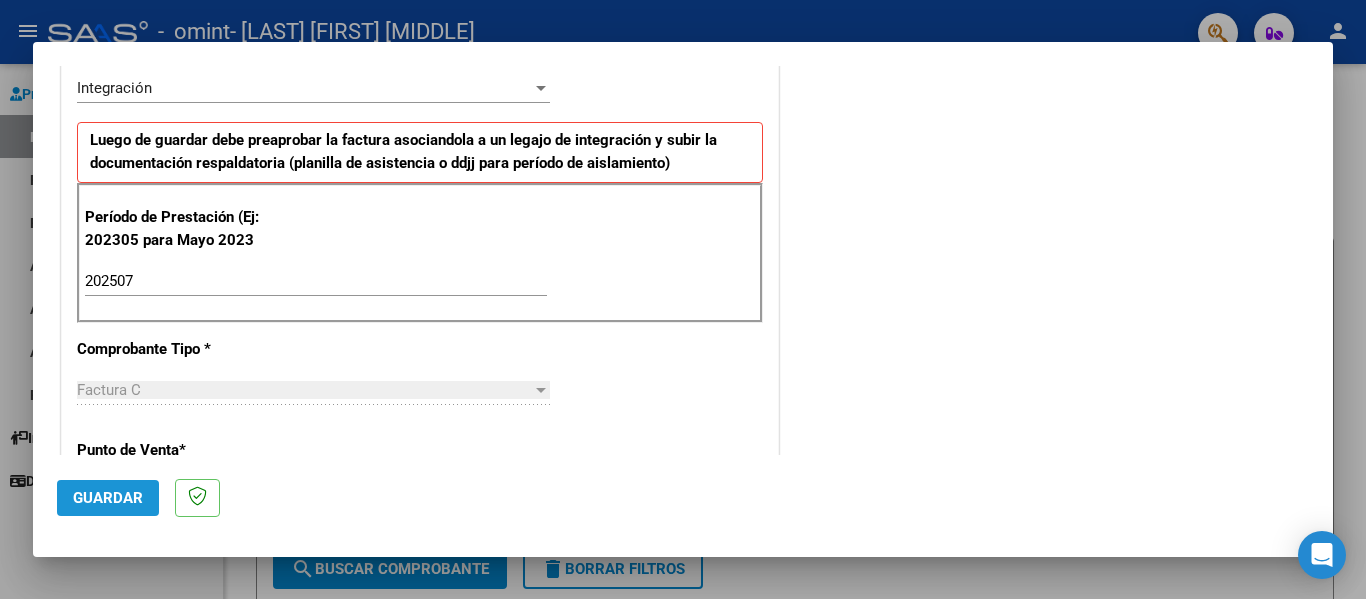 click on "Guardar" 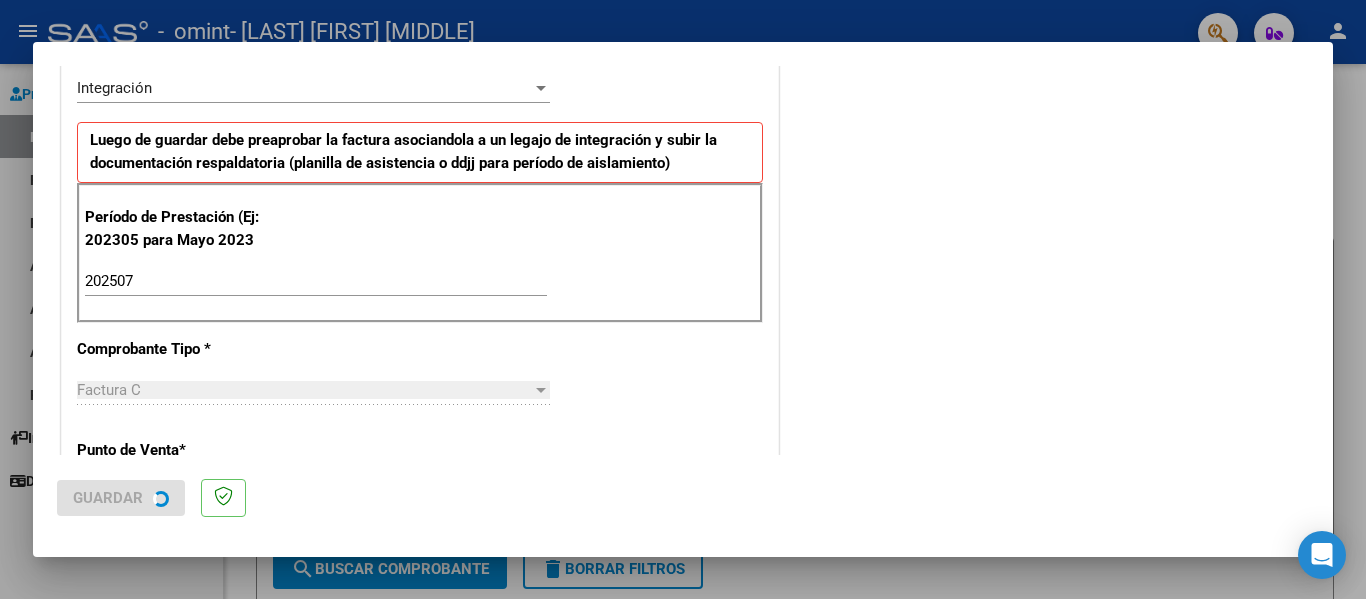 scroll, scrollTop: 0, scrollLeft: 0, axis: both 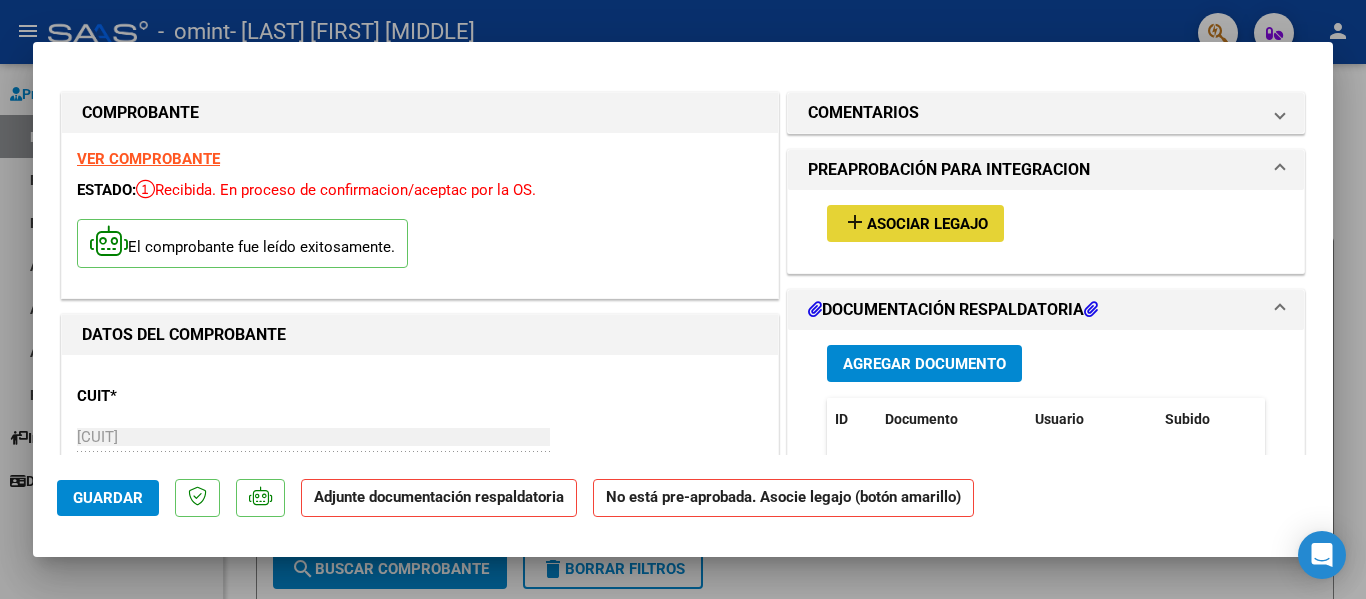 click on "Asociar Legajo" at bounding box center [927, 224] 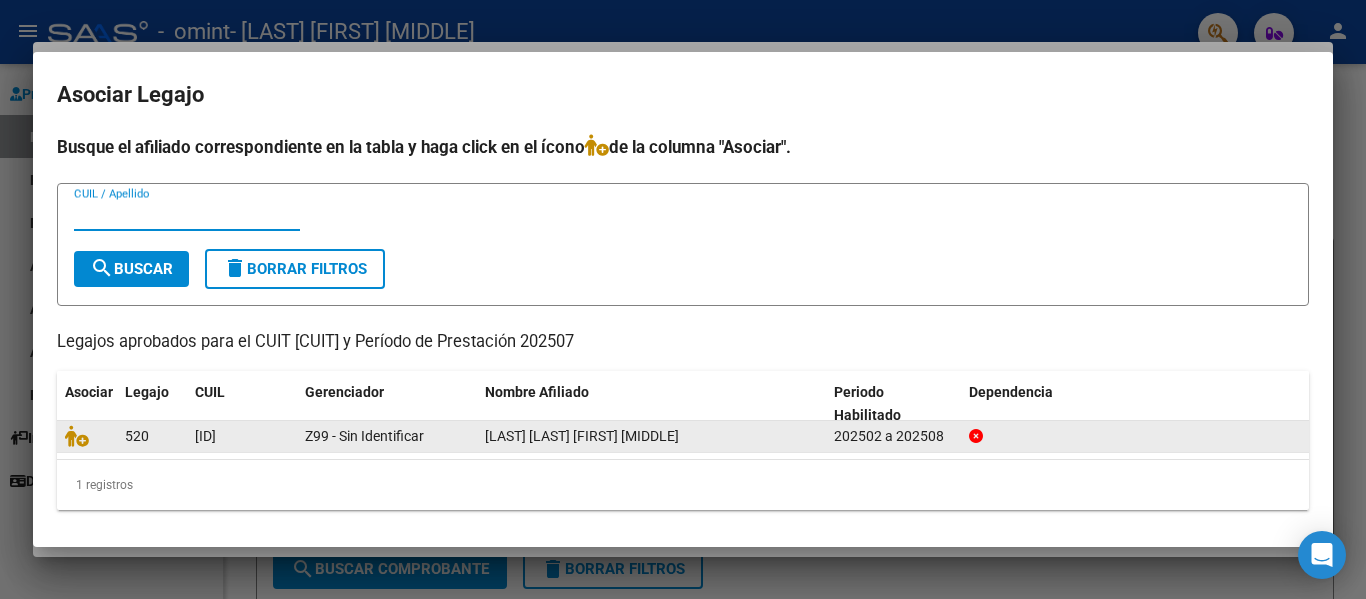 click on "[LAST] [LAST] [FIRST] [MIDDLE]" 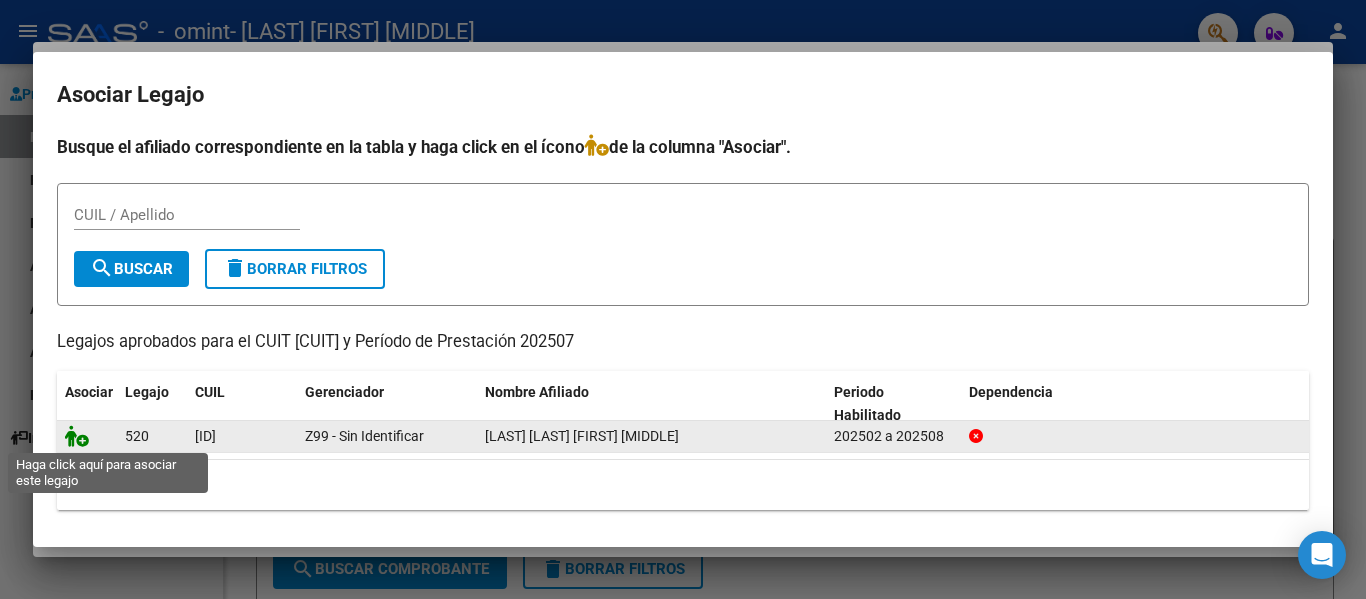 click 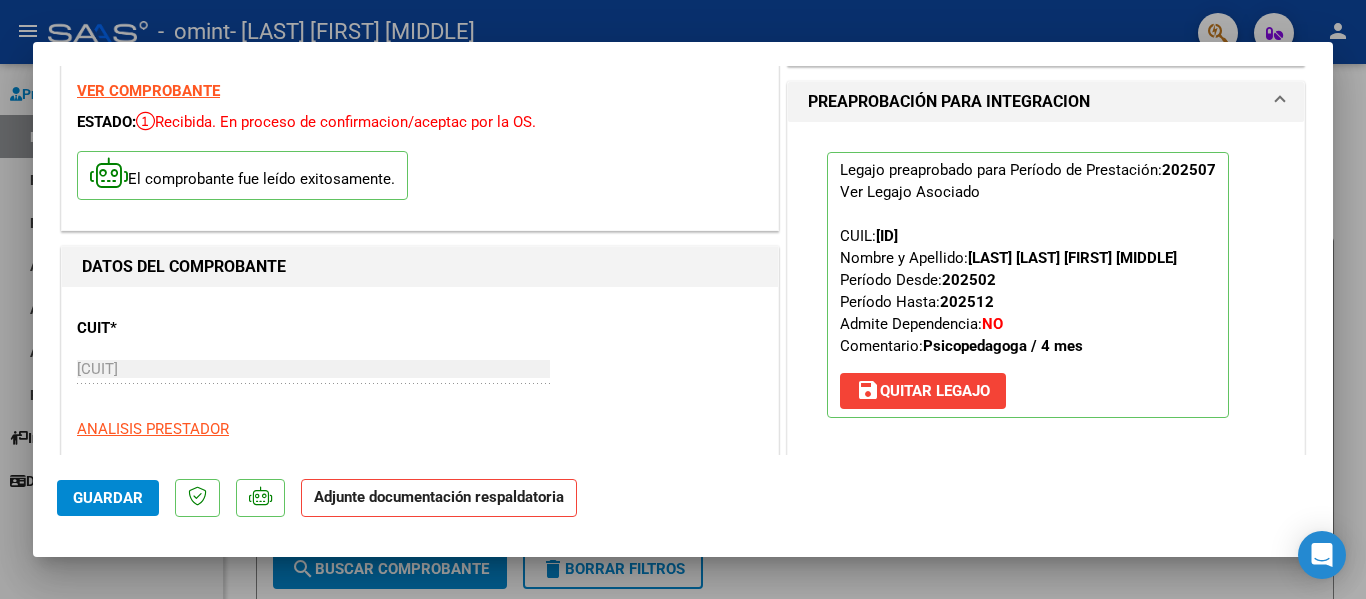 scroll, scrollTop: 80, scrollLeft: 0, axis: vertical 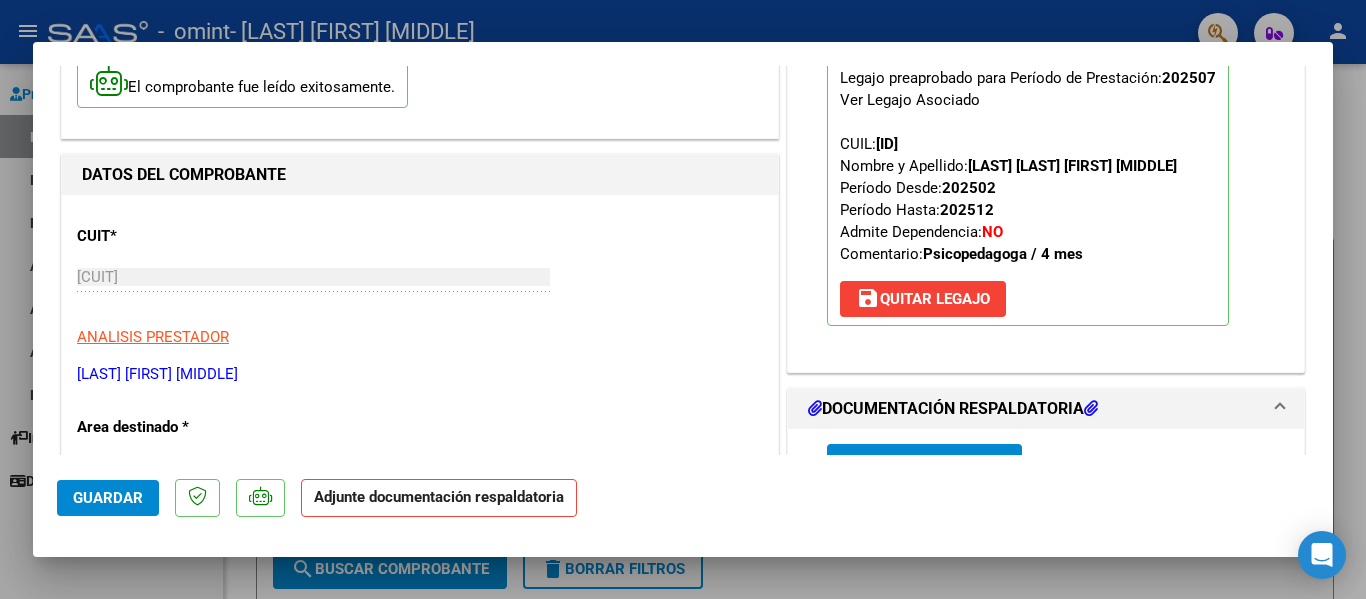 click on "Adjunte documentación respaldatoria" 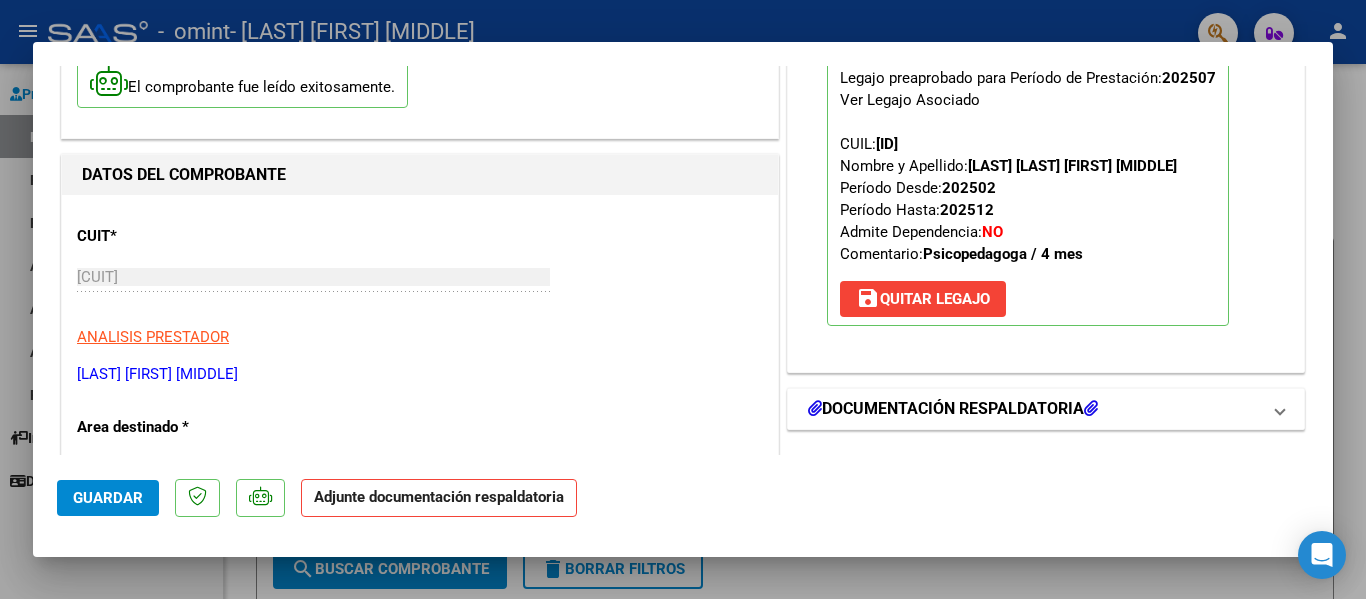click at bounding box center (815, 408) 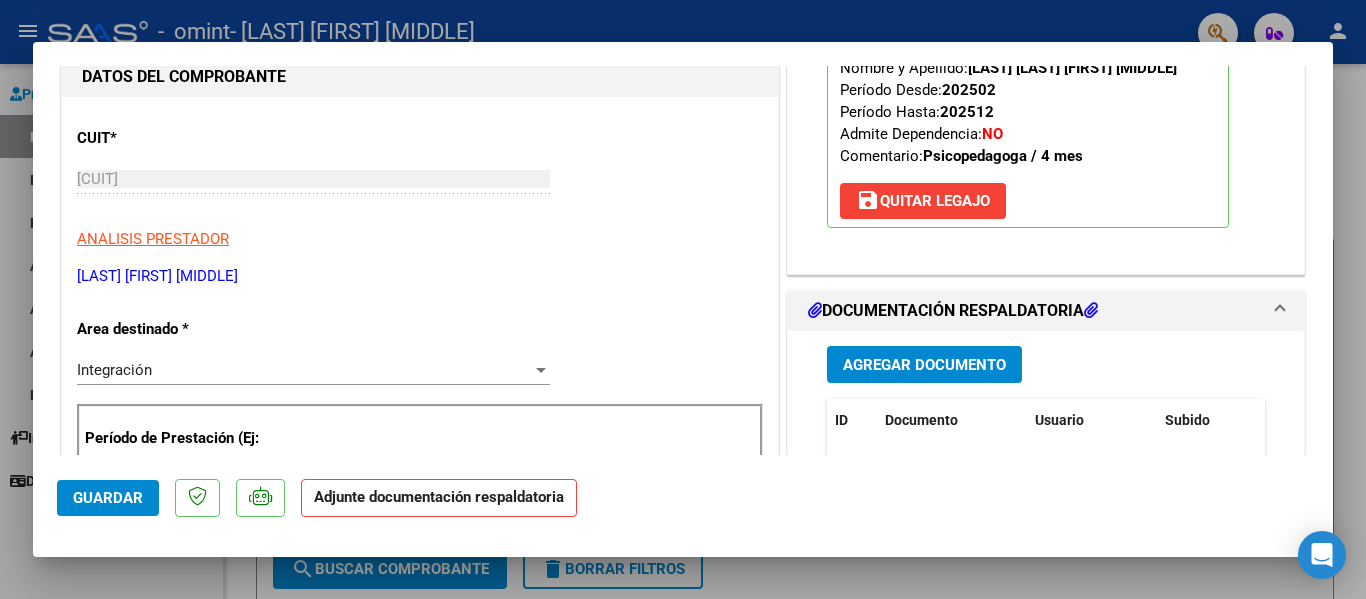 scroll, scrollTop: 280, scrollLeft: 0, axis: vertical 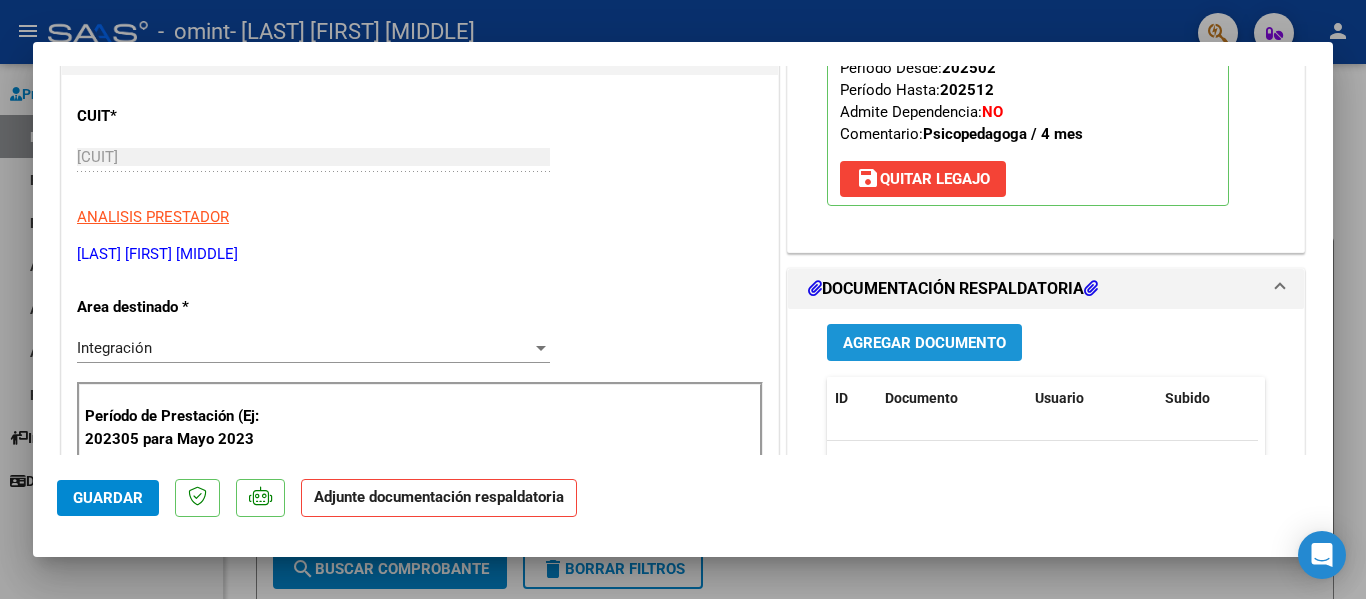 click on "Agregar Documento" at bounding box center (924, 343) 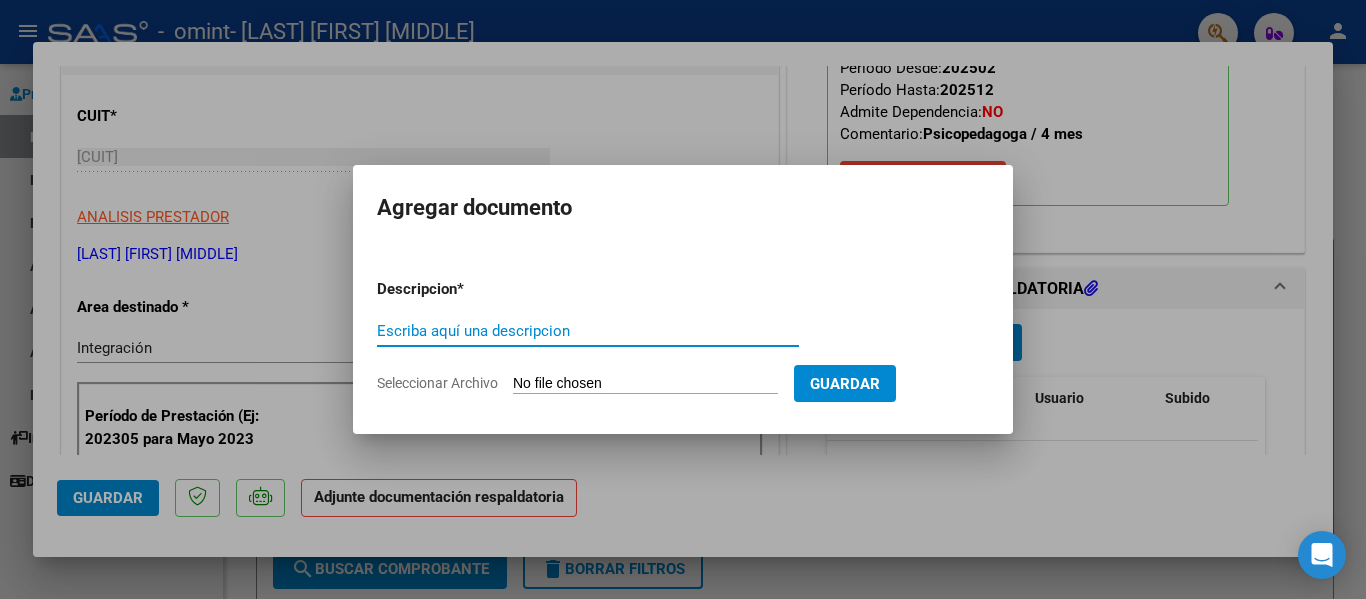 click on "Escriba aquí una descripcion" at bounding box center [588, 331] 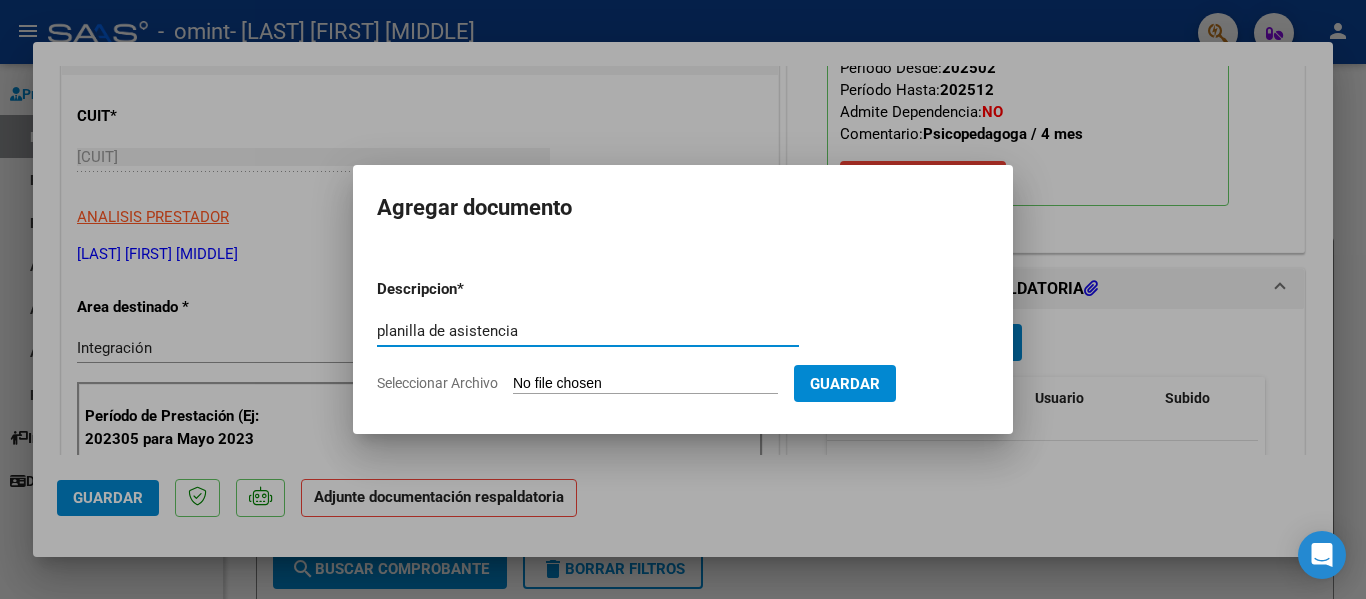 type on "planilla de asistencia" 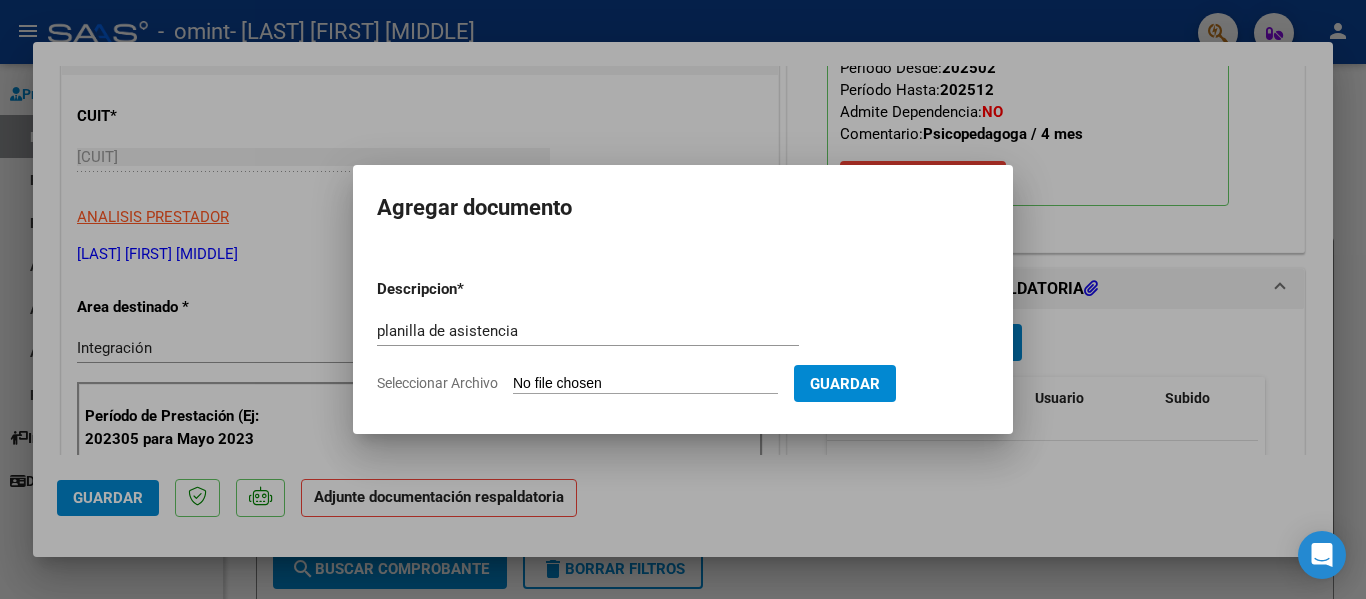 click on "Seleccionar Archivo" at bounding box center [645, 384] 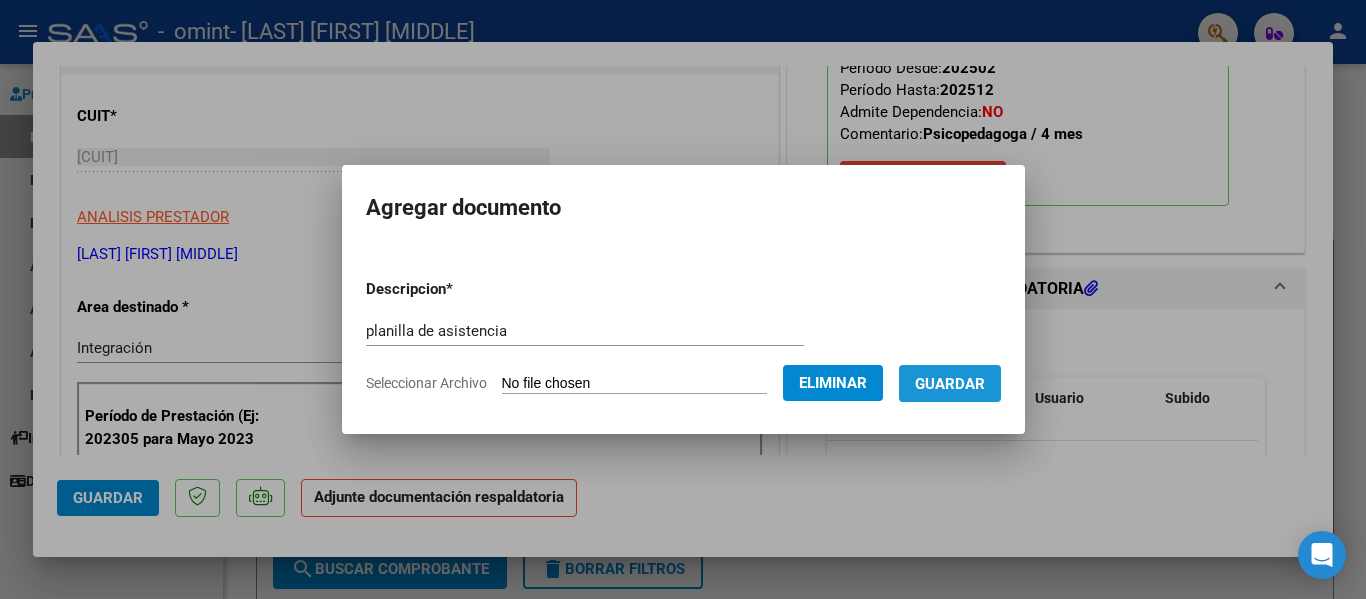 click on "Guardar" at bounding box center (950, 384) 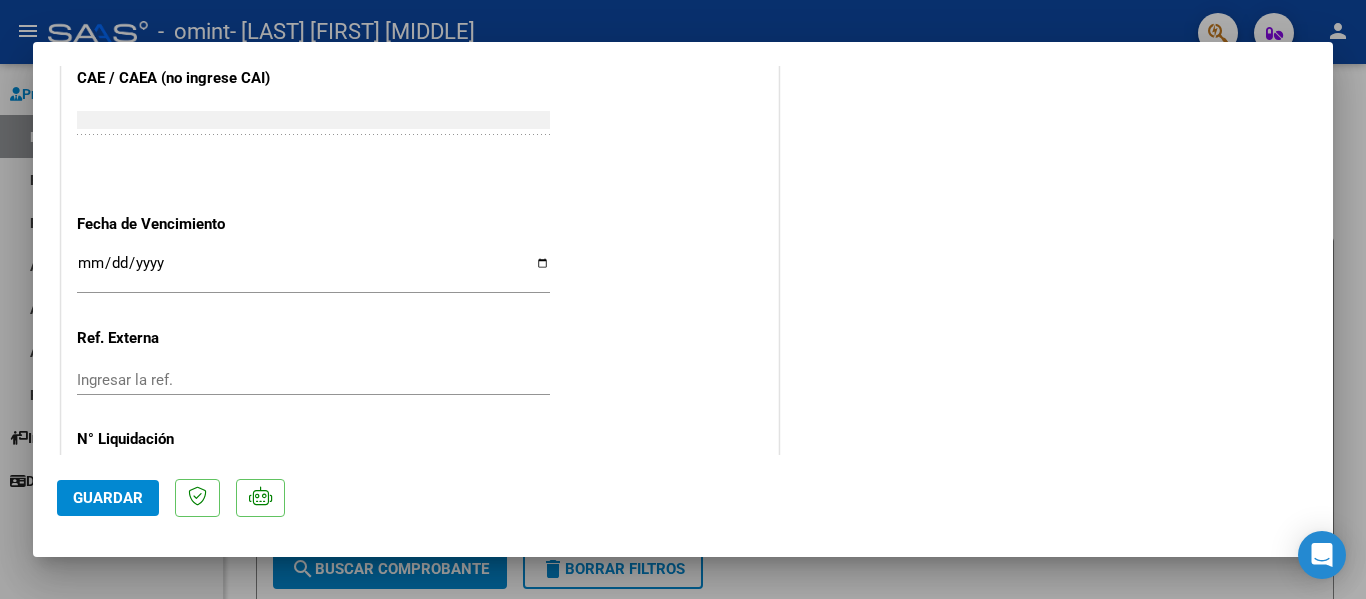 scroll, scrollTop: 1401, scrollLeft: 0, axis: vertical 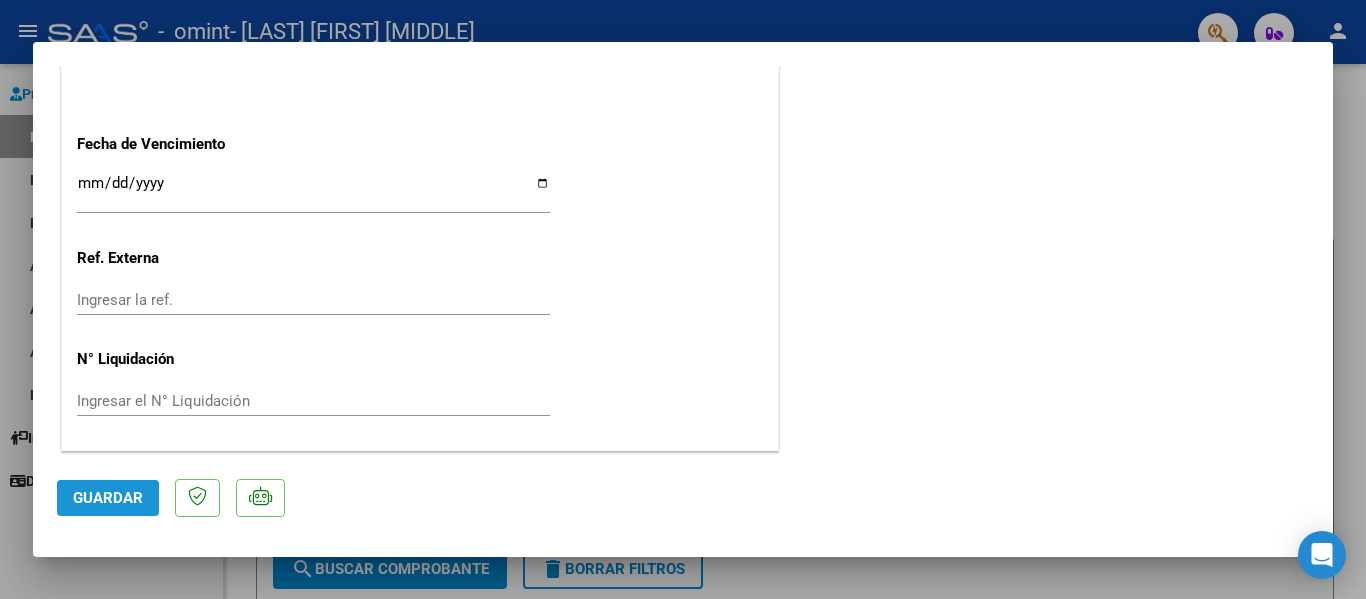 click on "Guardar" 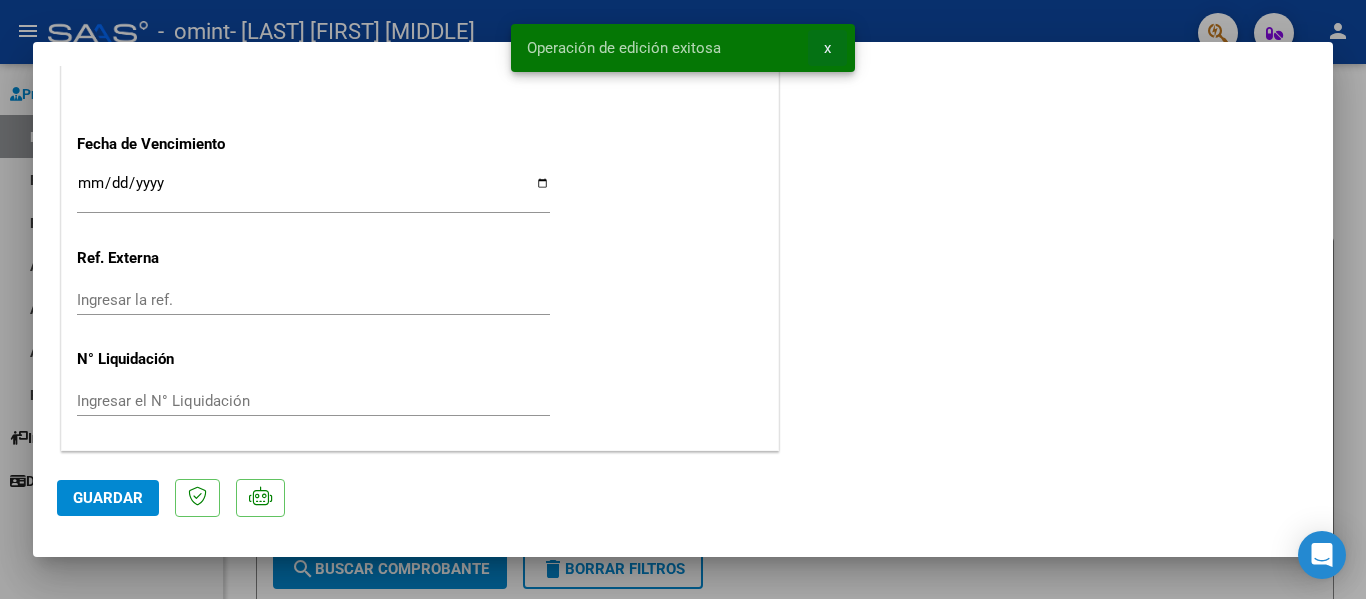 click on "x" at bounding box center (827, 48) 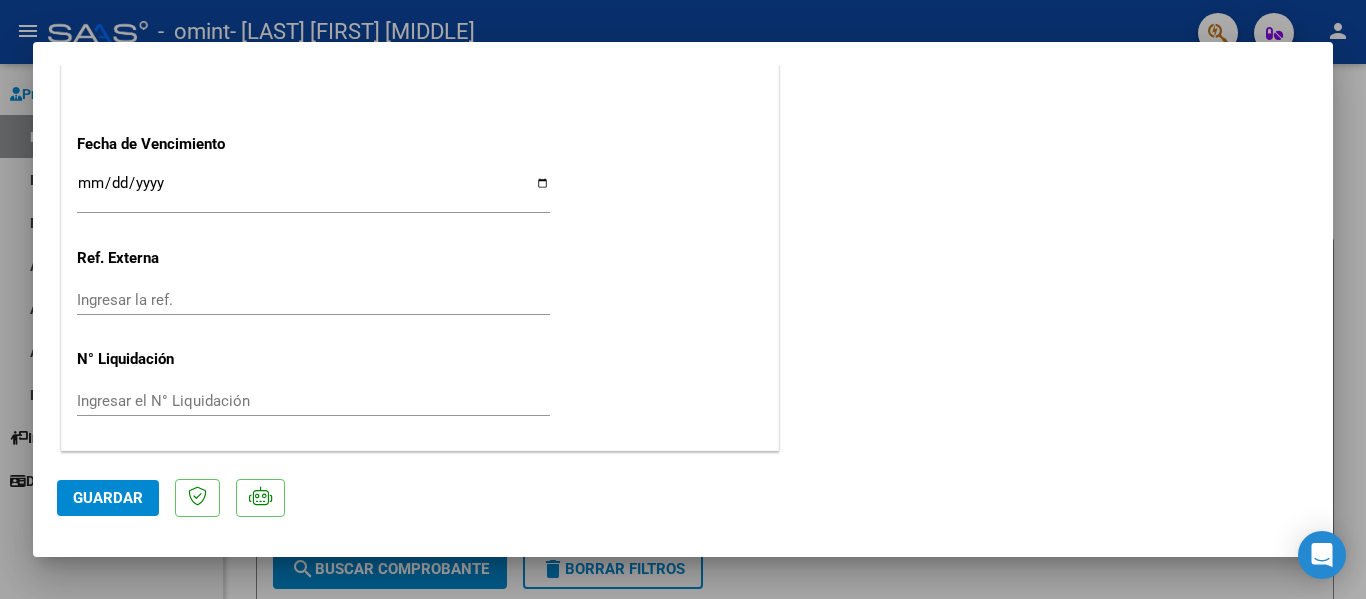 click at bounding box center [683, 299] 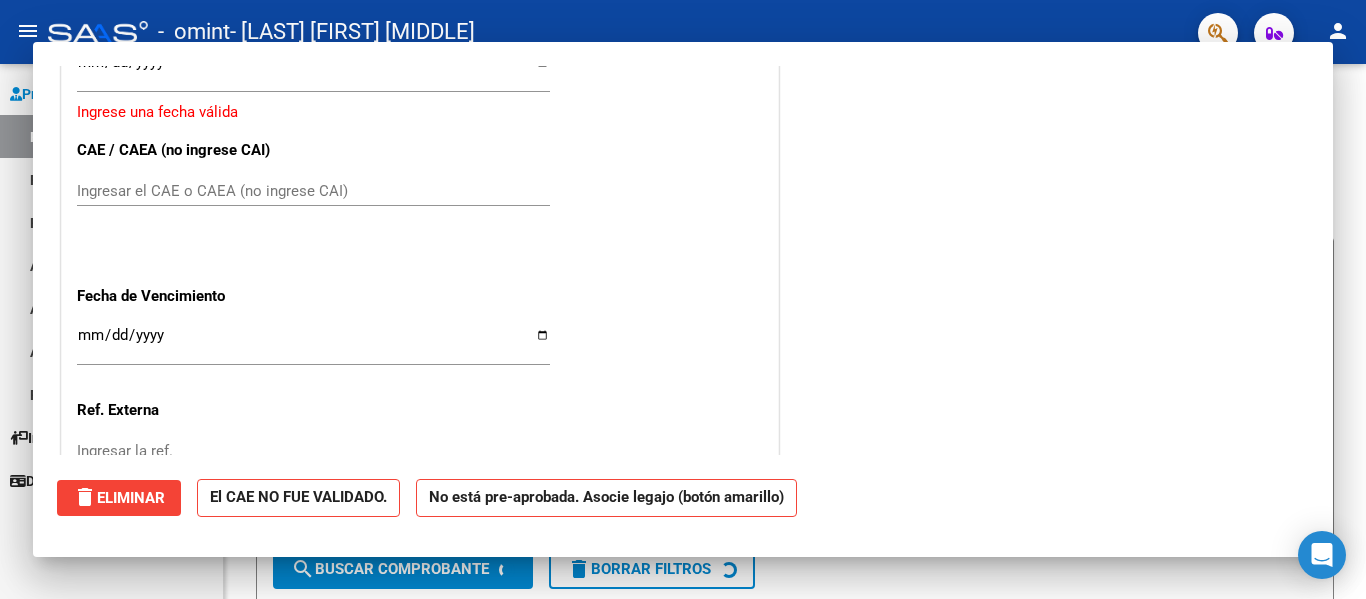 scroll, scrollTop: 0, scrollLeft: 0, axis: both 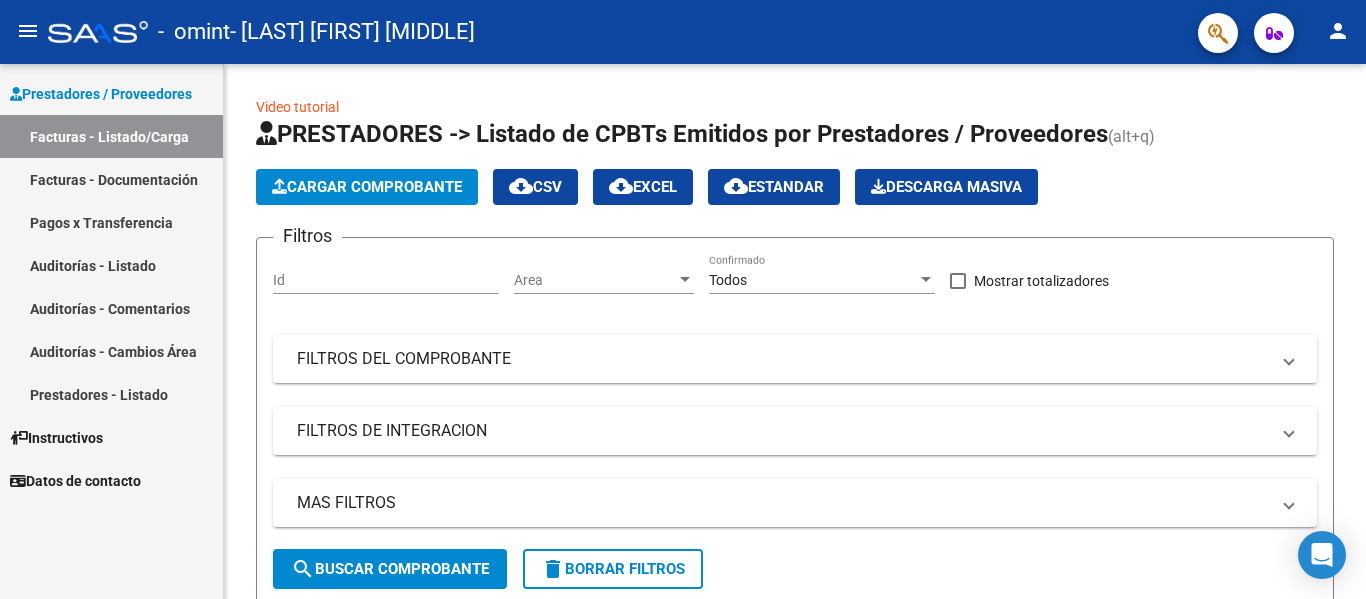 click 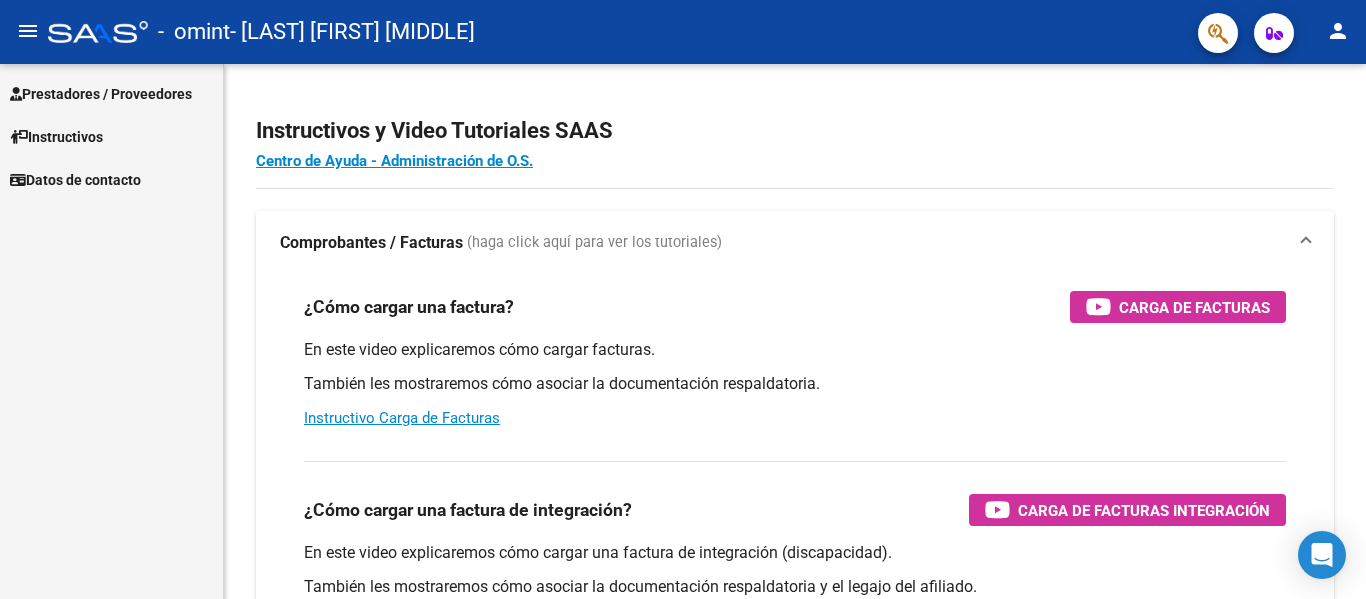 click 